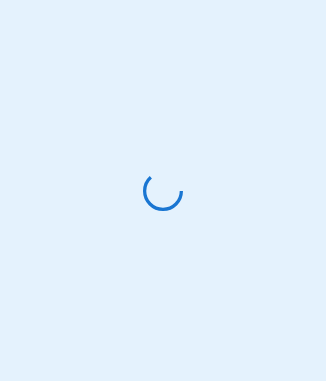 scroll, scrollTop: 0, scrollLeft: 0, axis: both 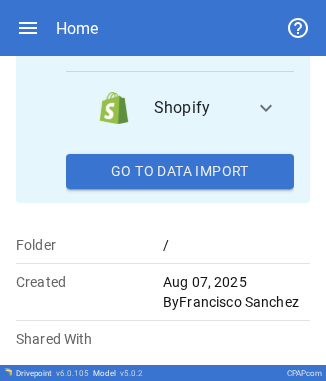 click on "Go To Data Import" at bounding box center (180, 172) 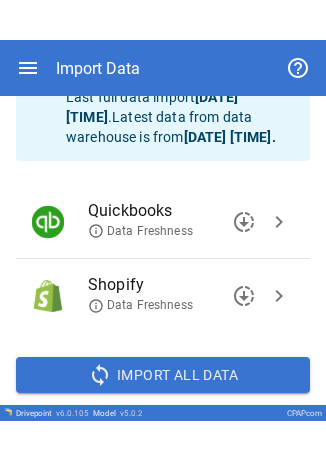 scroll, scrollTop: 116, scrollLeft: 0, axis: vertical 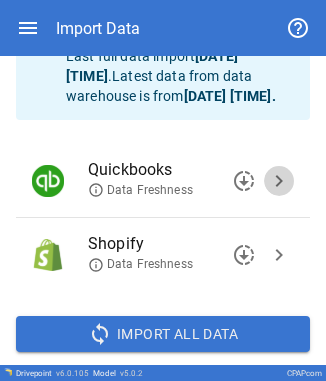click on "chevron_right" at bounding box center (279, 181) 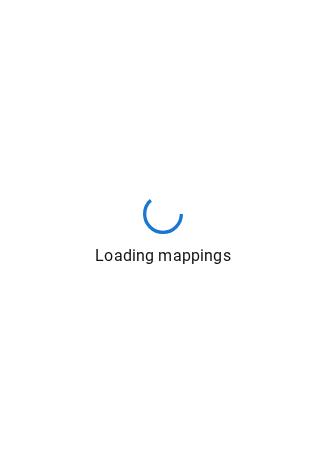 click on "Loading mappings" at bounding box center (163, 230) 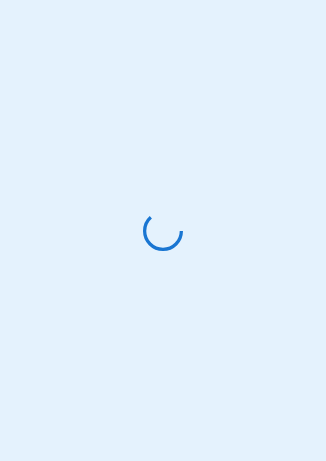 scroll, scrollTop: 0, scrollLeft: 0, axis: both 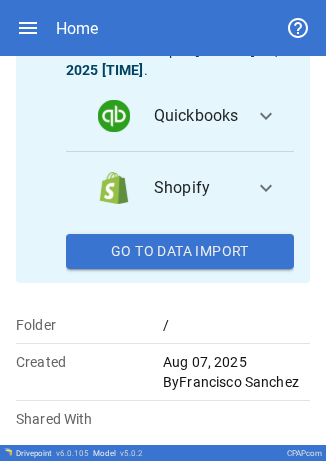 click on "Go To Data Import" at bounding box center (180, 252) 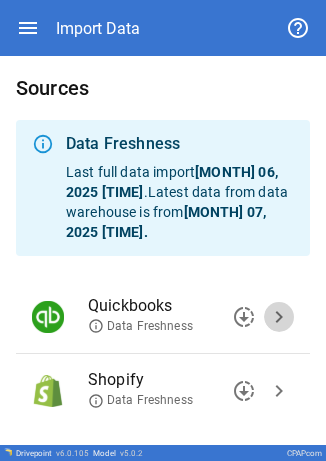 click on "chevron_right" at bounding box center [279, 317] 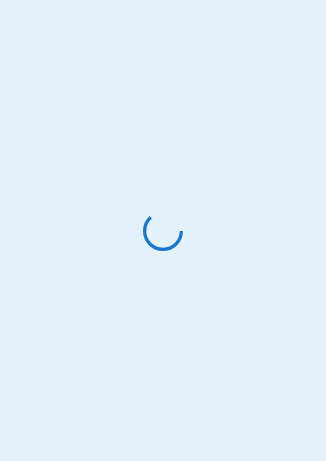 scroll, scrollTop: 0, scrollLeft: 0, axis: both 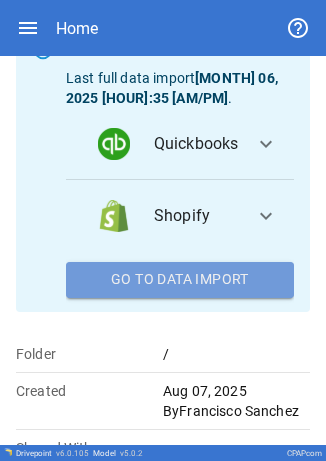 click on "Go To Data Import" at bounding box center (180, 280) 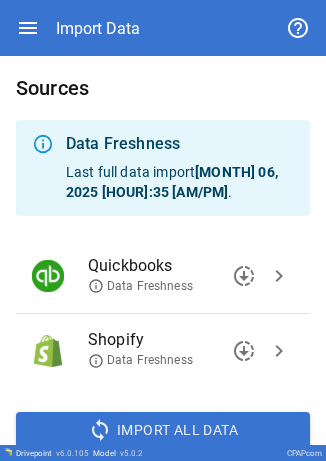 scroll, scrollTop: 56, scrollLeft: 0, axis: vertical 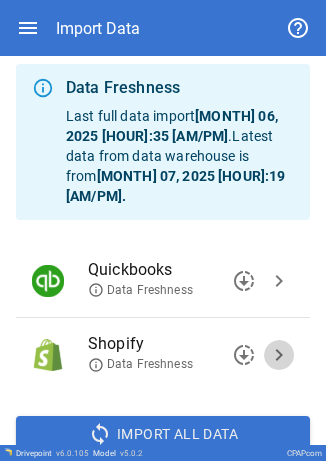 click on "chevron_right" at bounding box center [279, 355] 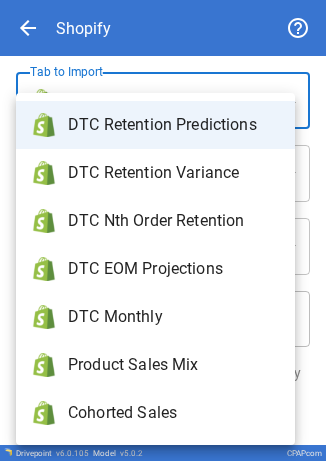click on "**********" at bounding box center (163, 230) 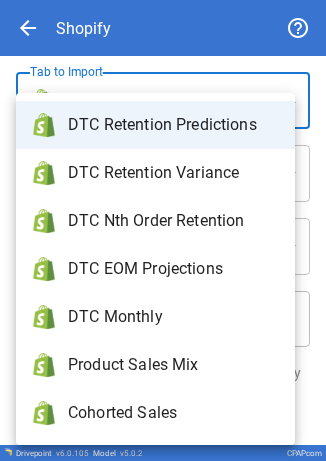 click on "DTC Monthly" at bounding box center (155, 317) 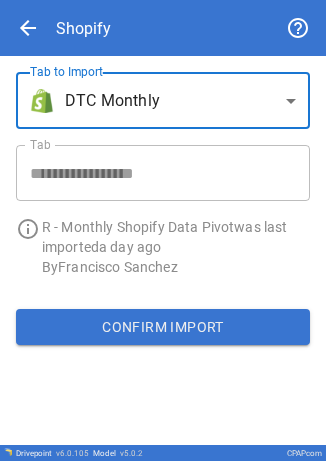 type on "**********" 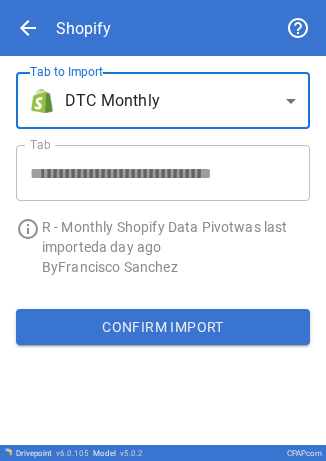 click on "Confirm Import" at bounding box center [163, 327] 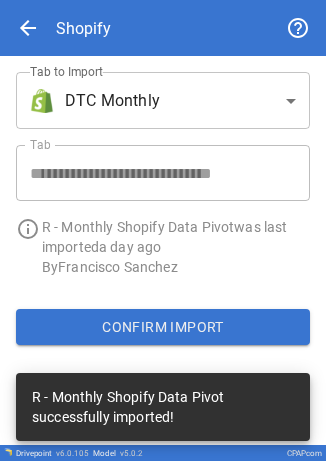click on "arrow_back" at bounding box center (28, 28) 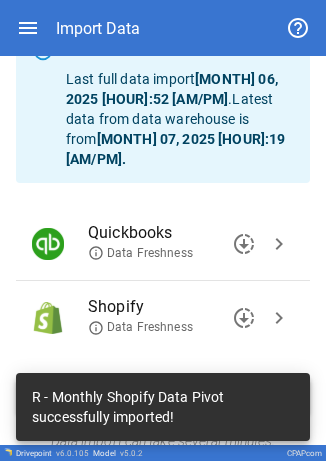 scroll, scrollTop: 95, scrollLeft: 0, axis: vertical 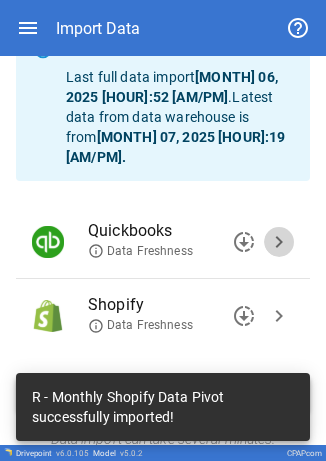 click on "chevron_right" at bounding box center (279, 242) 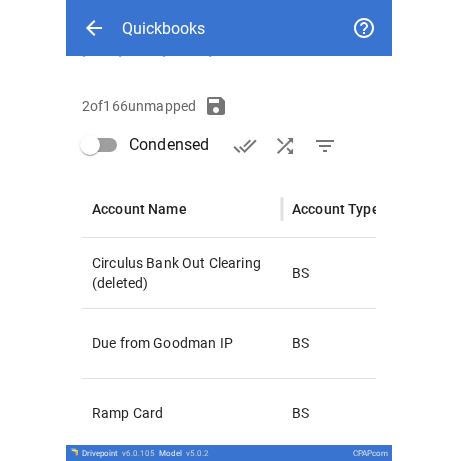 scroll, scrollTop: 283, scrollLeft: 0, axis: vertical 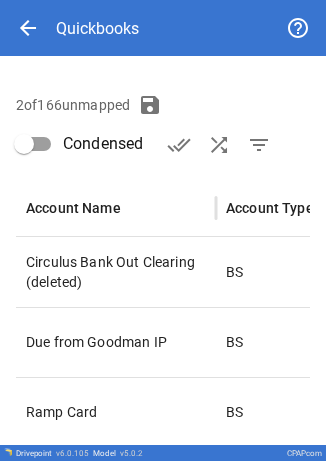 click on "**********" at bounding box center [163, 141] 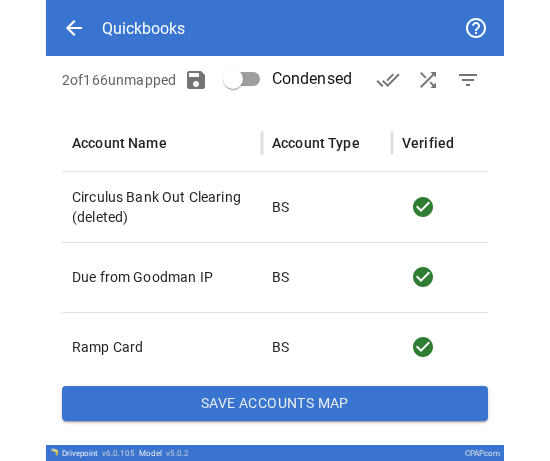 scroll, scrollTop: 243, scrollLeft: 0, axis: vertical 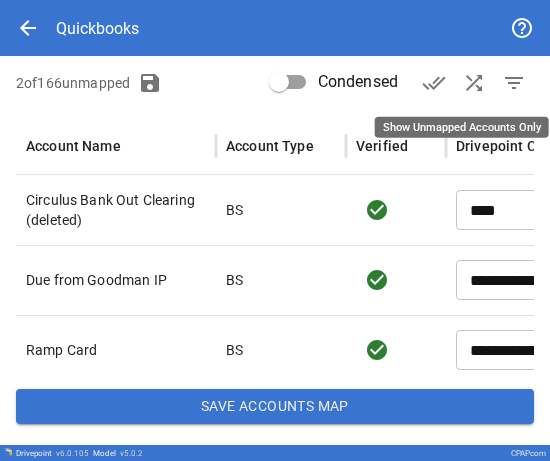 click on "filter_list" at bounding box center [514, 83] 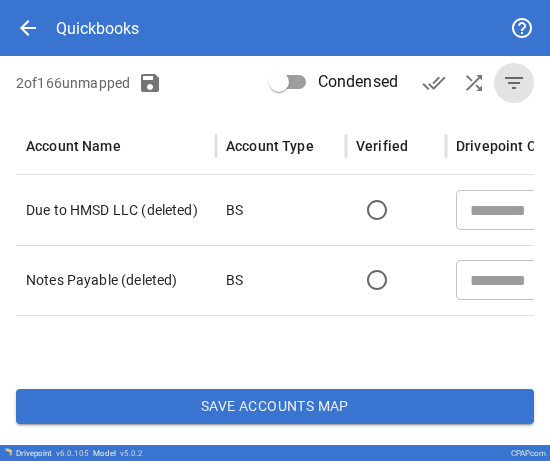 scroll, scrollTop: 0, scrollLeft: 171, axis: horizontal 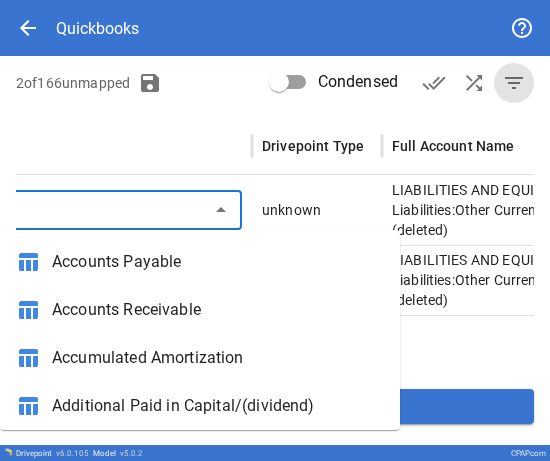 click at bounding box center [29, 210] 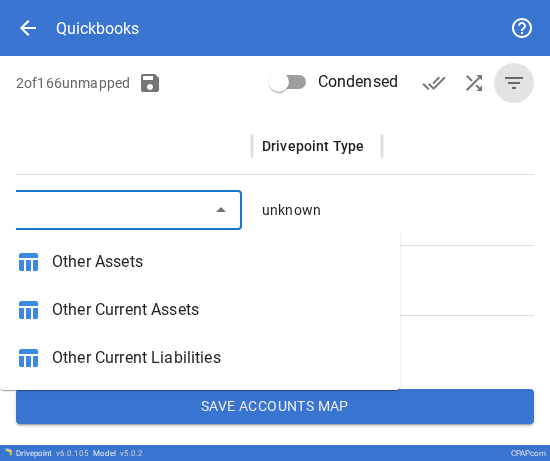 scroll 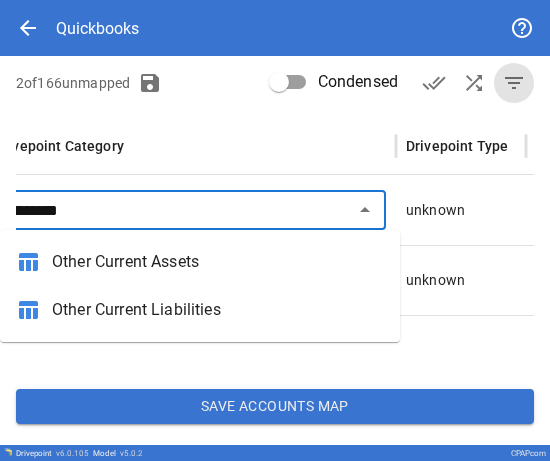 click on "Other Current Liabilities" at bounding box center [218, 310] 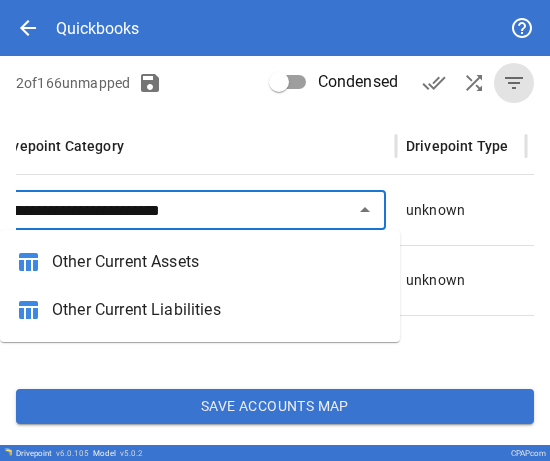 click on "​" at bounding box center [190, 280] 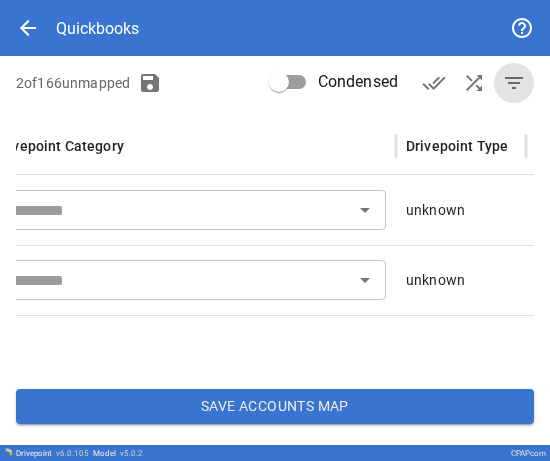 type on "**********" 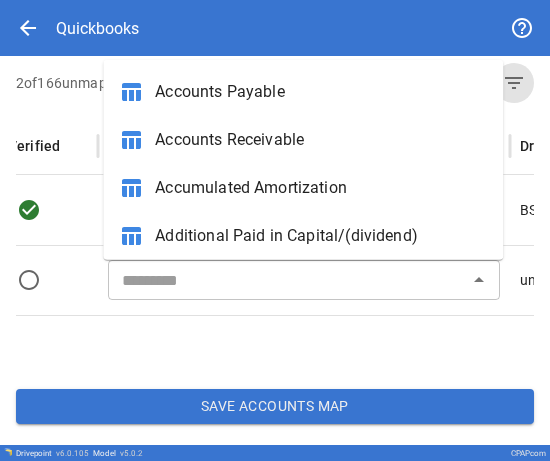 click on "​" at bounding box center [304, 280] 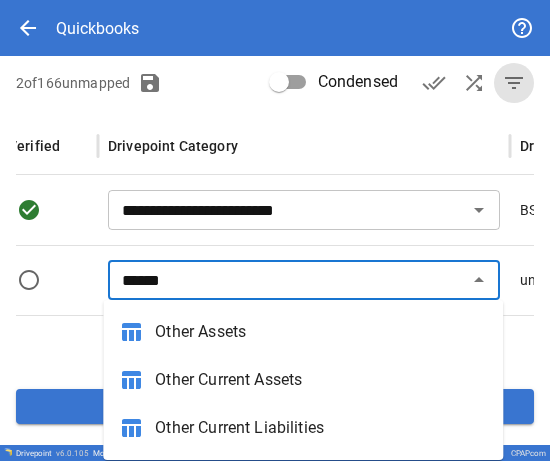 click on "Other Current Liabilities" at bounding box center (321, 428) 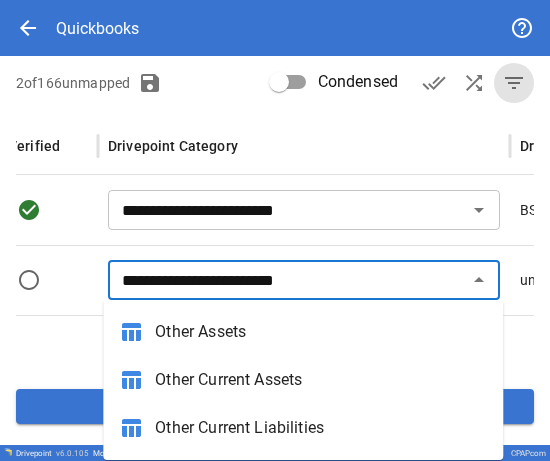 click at bounding box center [404, 344] 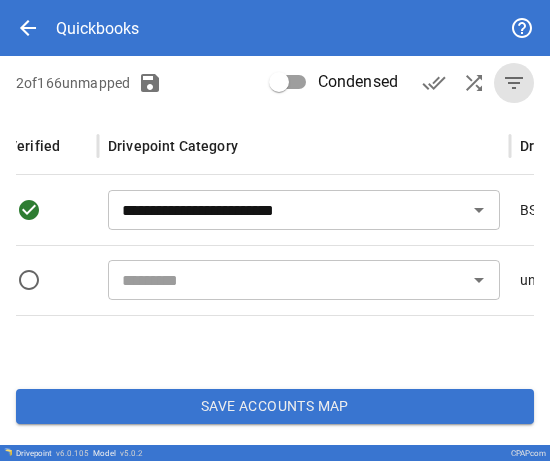type on "**********" 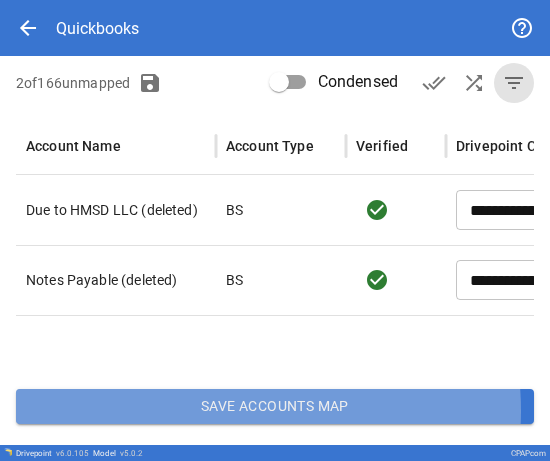 click on "Save Accounts Map" at bounding box center [275, 407] 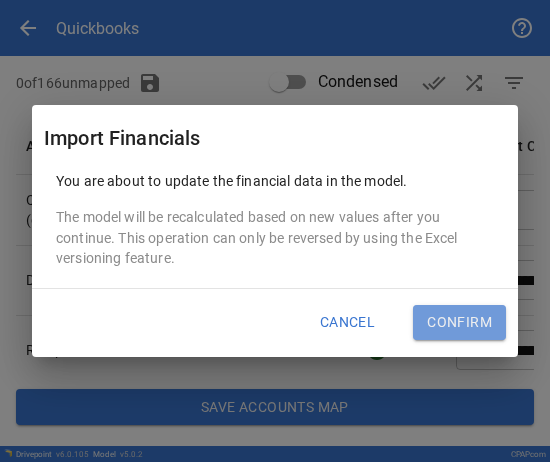 click on "Confirm" at bounding box center [459, 323] 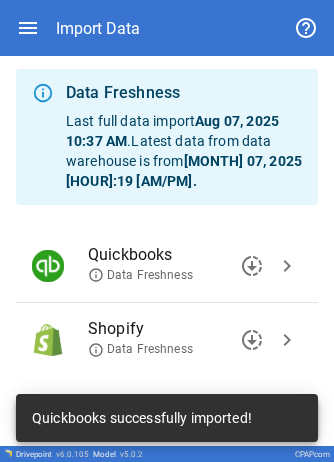 scroll, scrollTop: 96, scrollLeft: 0, axis: vertical 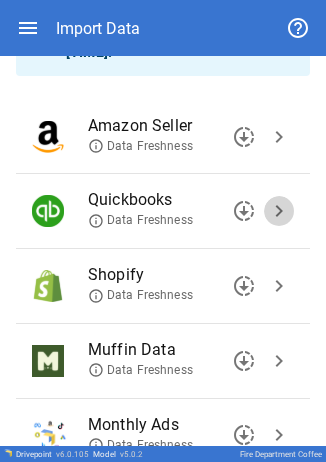 click on "chevron_right" at bounding box center (279, 211) 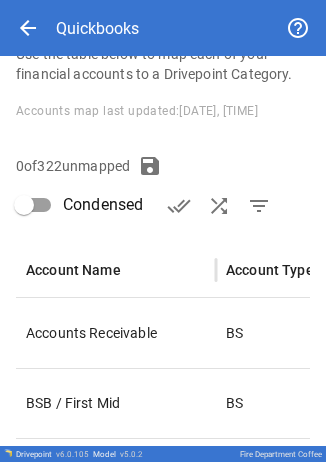 type on "**********" 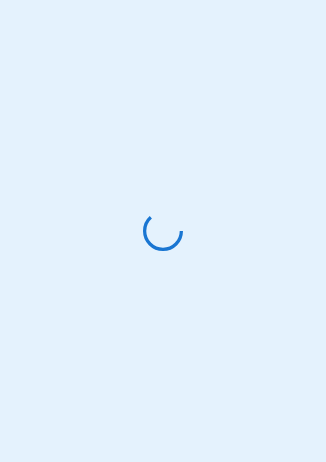 scroll, scrollTop: 0, scrollLeft: 0, axis: both 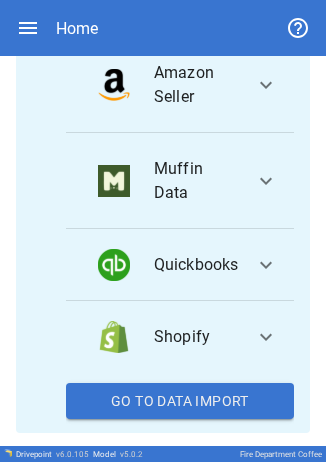click on "Quickbooks expand_more" at bounding box center [180, 265] 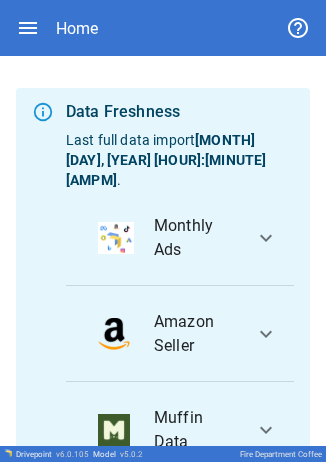 scroll, scrollTop: 723, scrollLeft: 0, axis: vertical 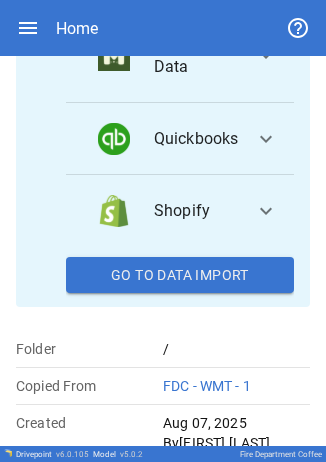 click on "Go To Data Import" at bounding box center [180, 275] 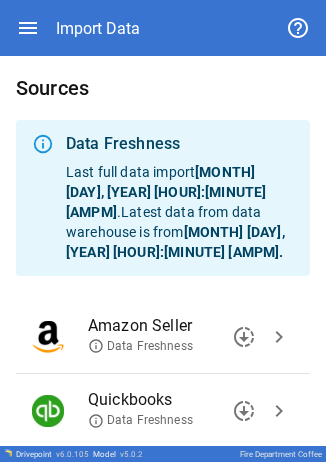 scroll, scrollTop: 320, scrollLeft: 0, axis: vertical 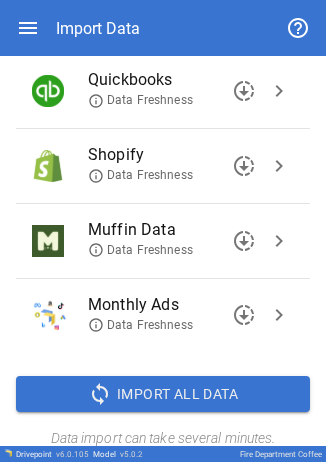 click on "chevron_right" at bounding box center [279, 166] 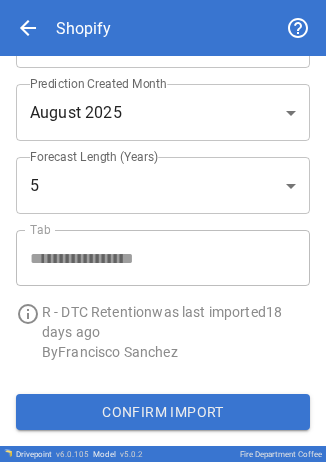 scroll, scrollTop: 0, scrollLeft: 0, axis: both 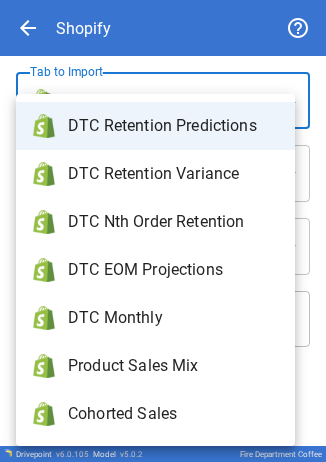 click on "**********" at bounding box center (163, 231) 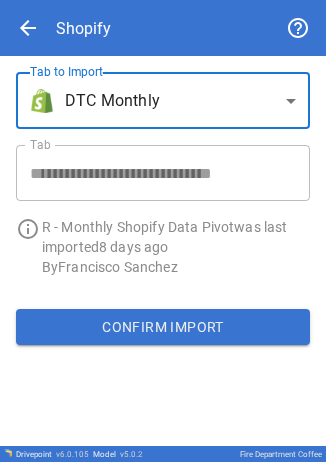 click on "Confirm Import" at bounding box center [163, 327] 